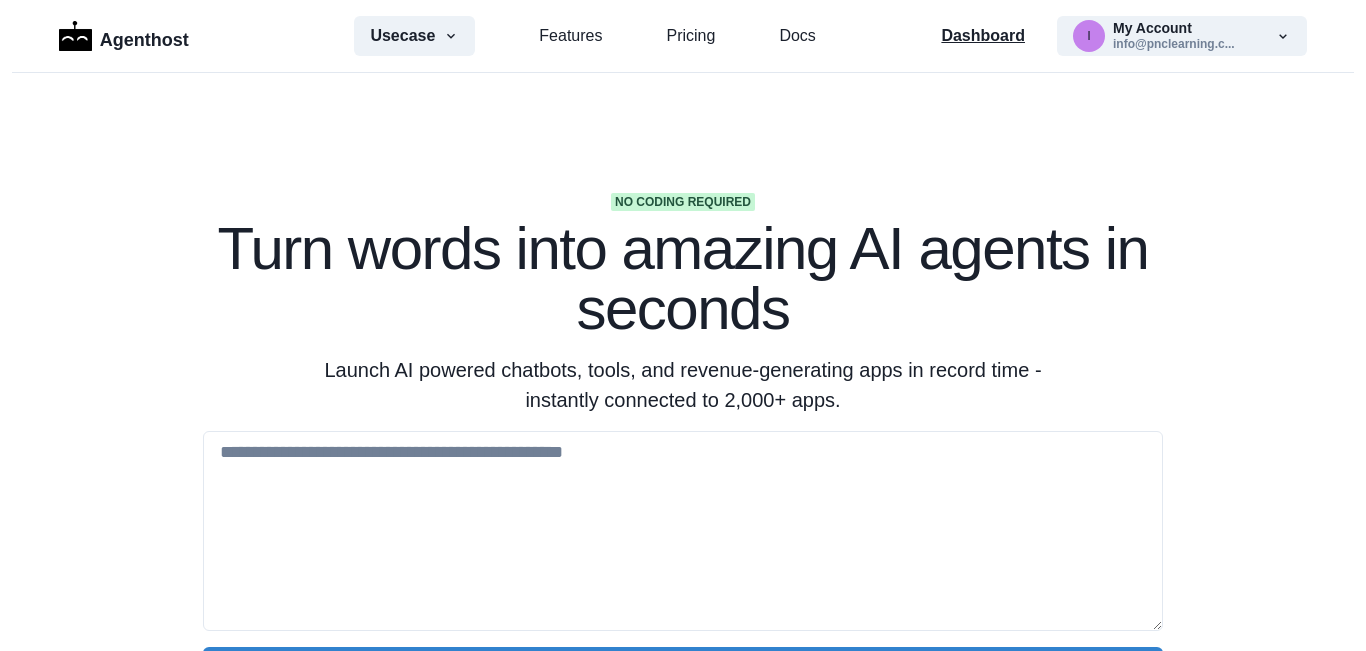 scroll, scrollTop: 0, scrollLeft: 0, axis: both 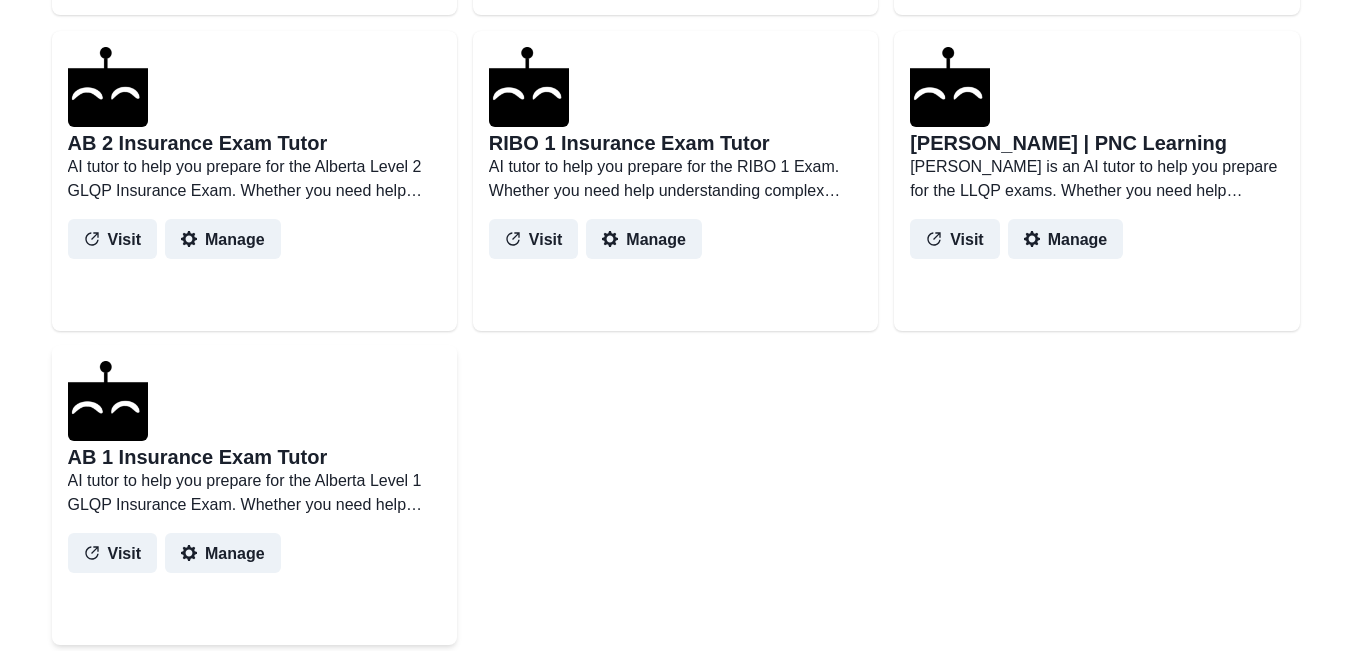 click on "AB 1 Insurance Exam Tutor" at bounding box center [198, 457] 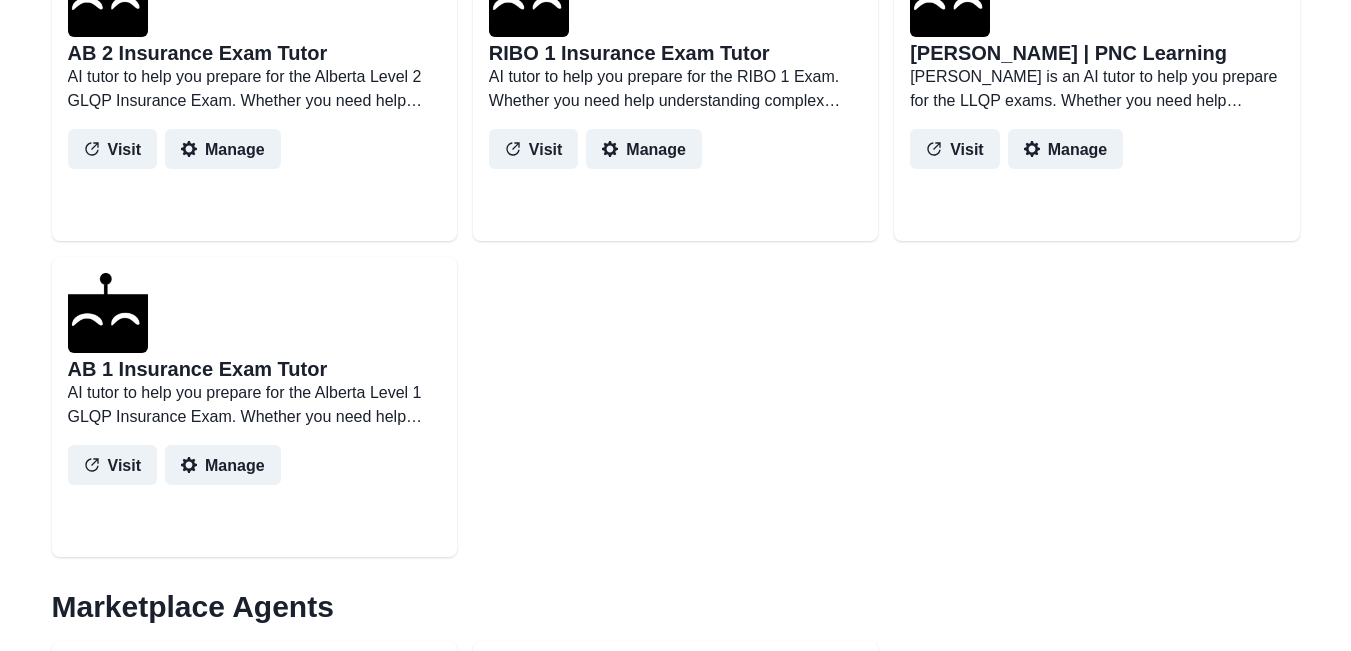scroll, scrollTop: 900, scrollLeft: 0, axis: vertical 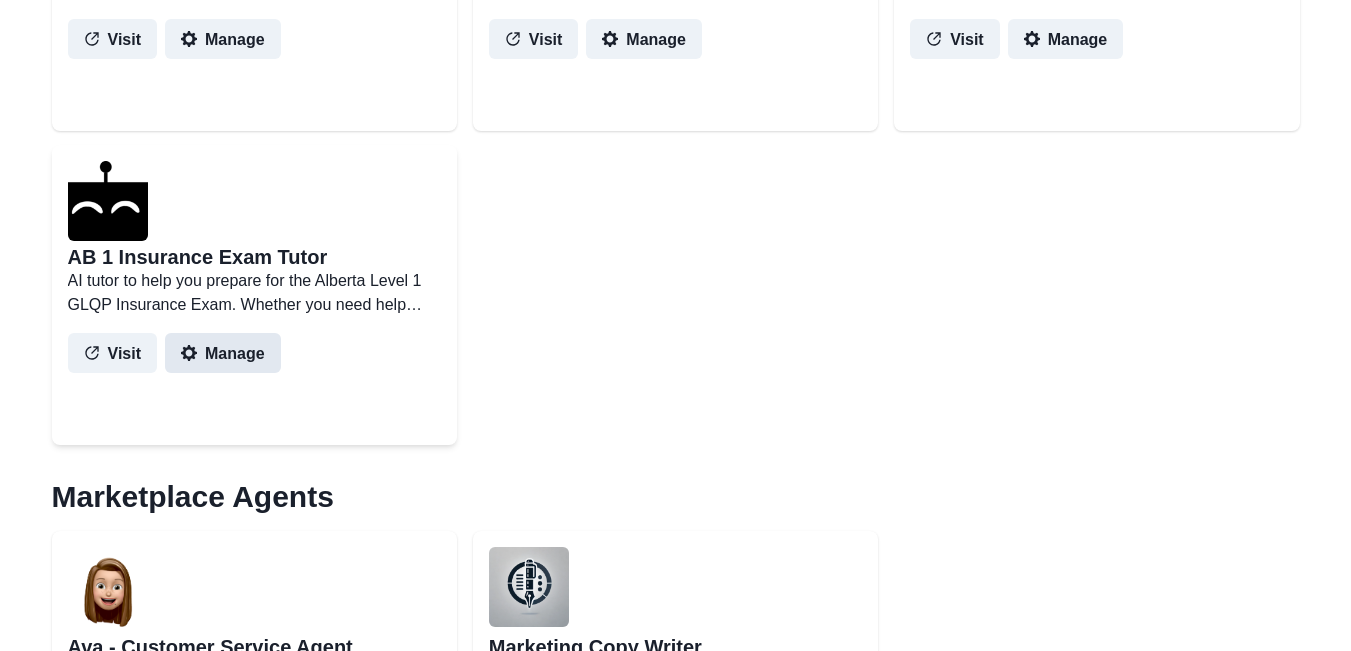click on "Manage" at bounding box center (223, 353) 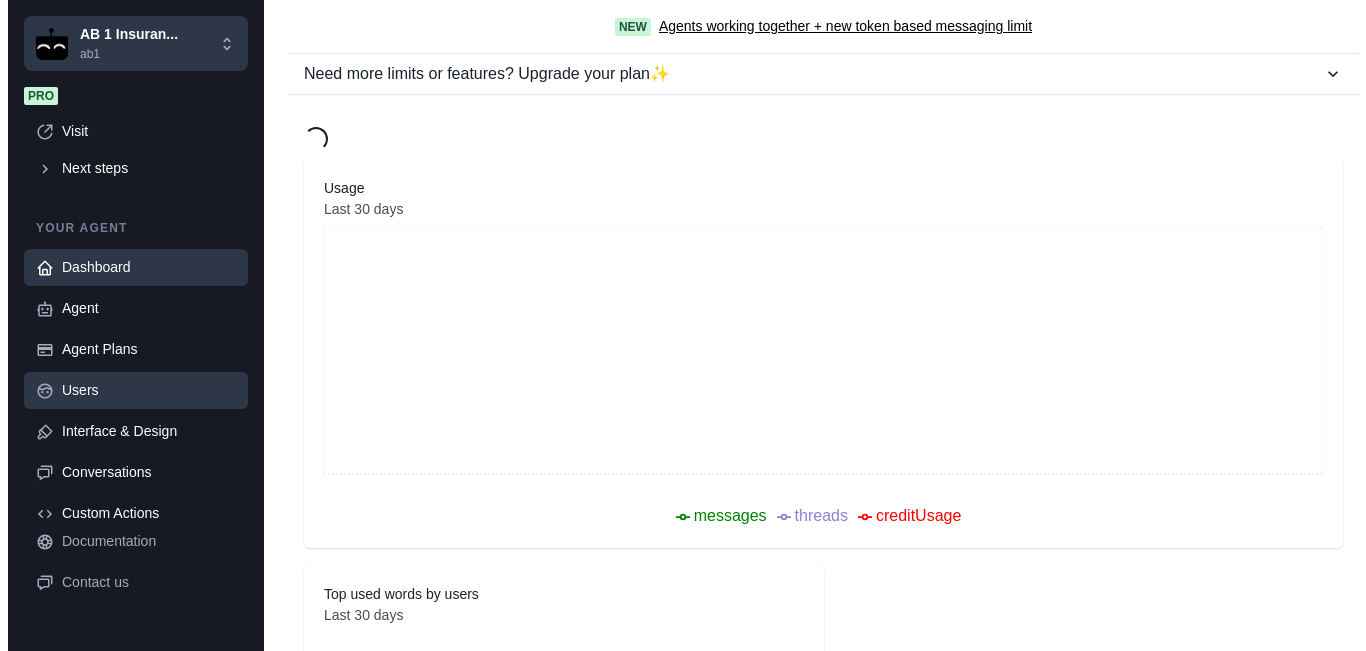 scroll, scrollTop: 0, scrollLeft: 0, axis: both 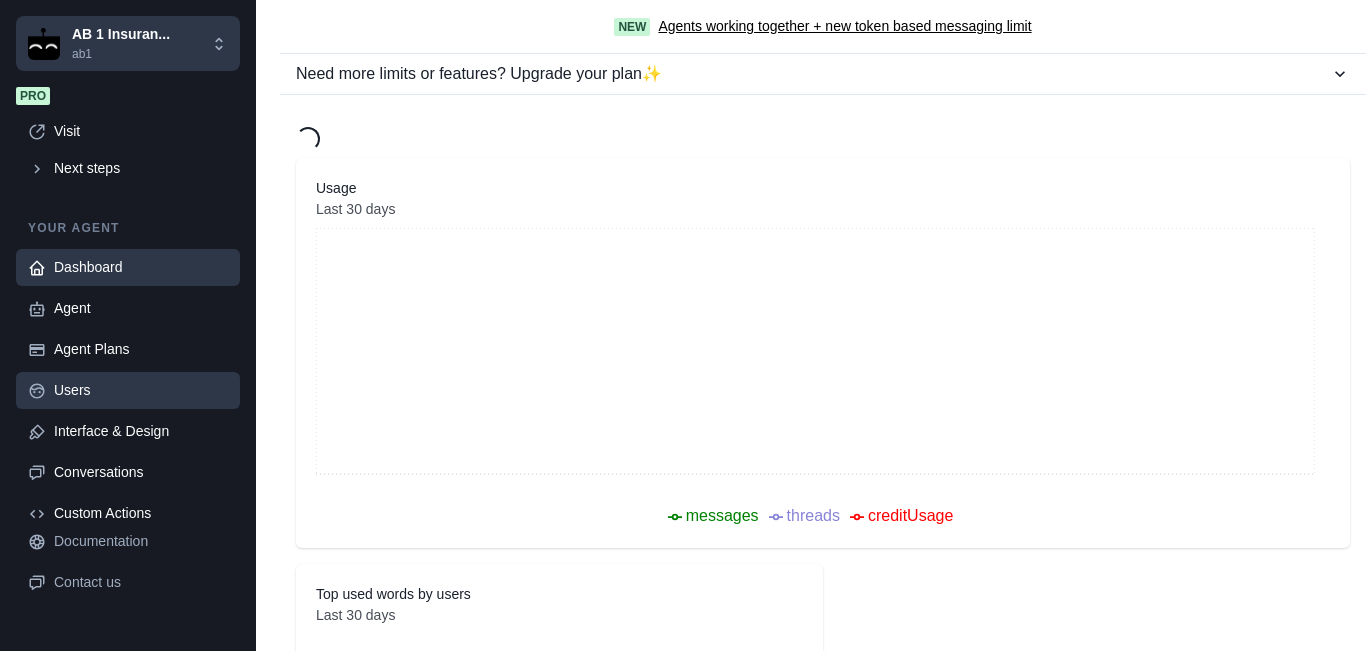 click on "Users" at bounding box center (141, 390) 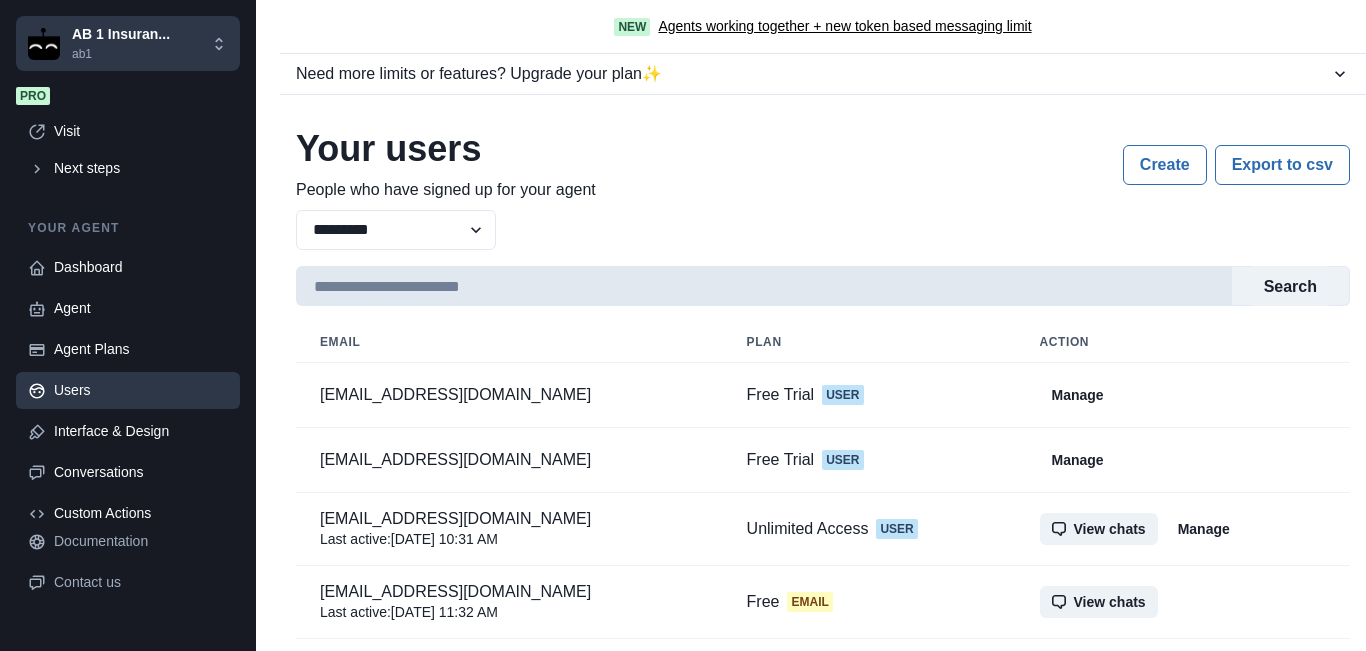 click at bounding box center (764, 286) 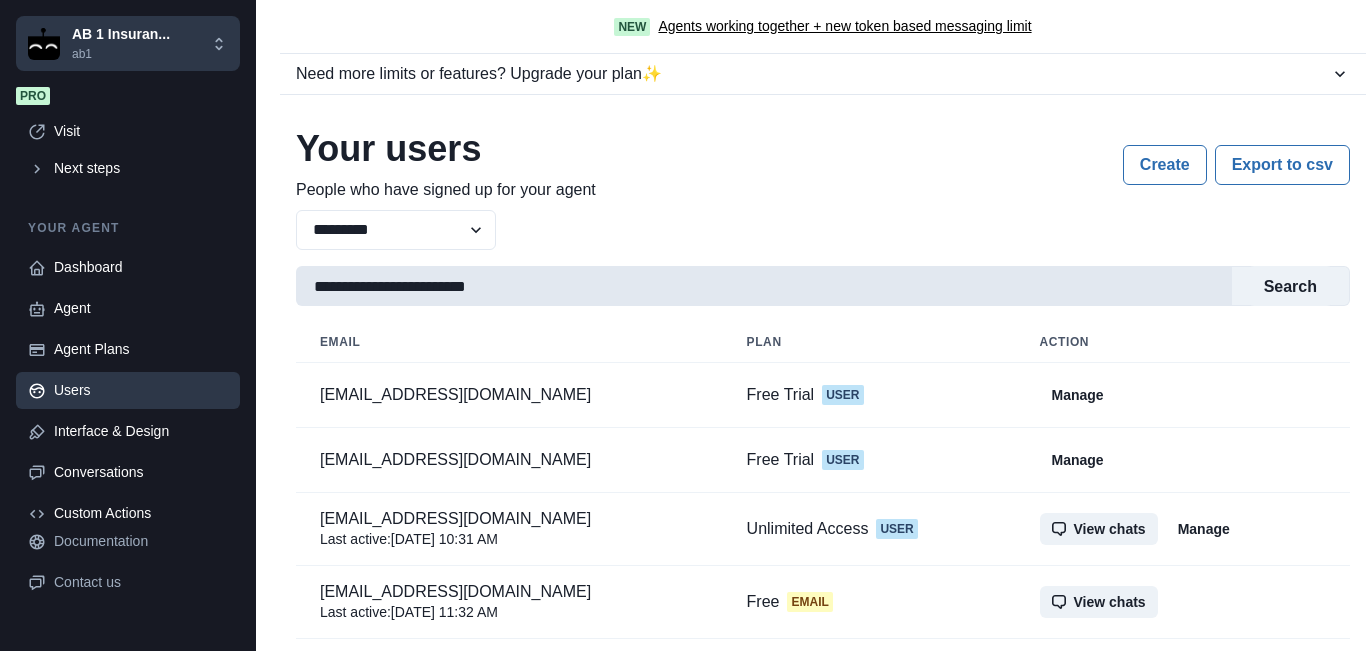 scroll, scrollTop: 0, scrollLeft: 0, axis: both 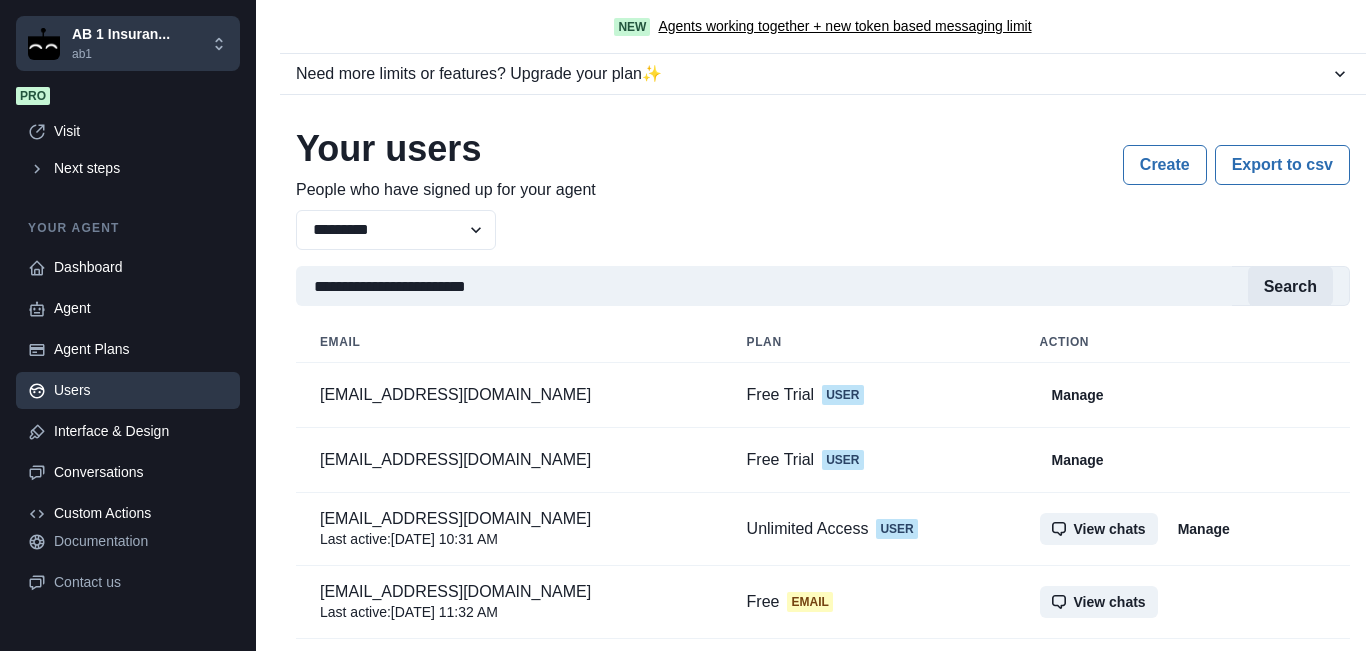 type on "**********" 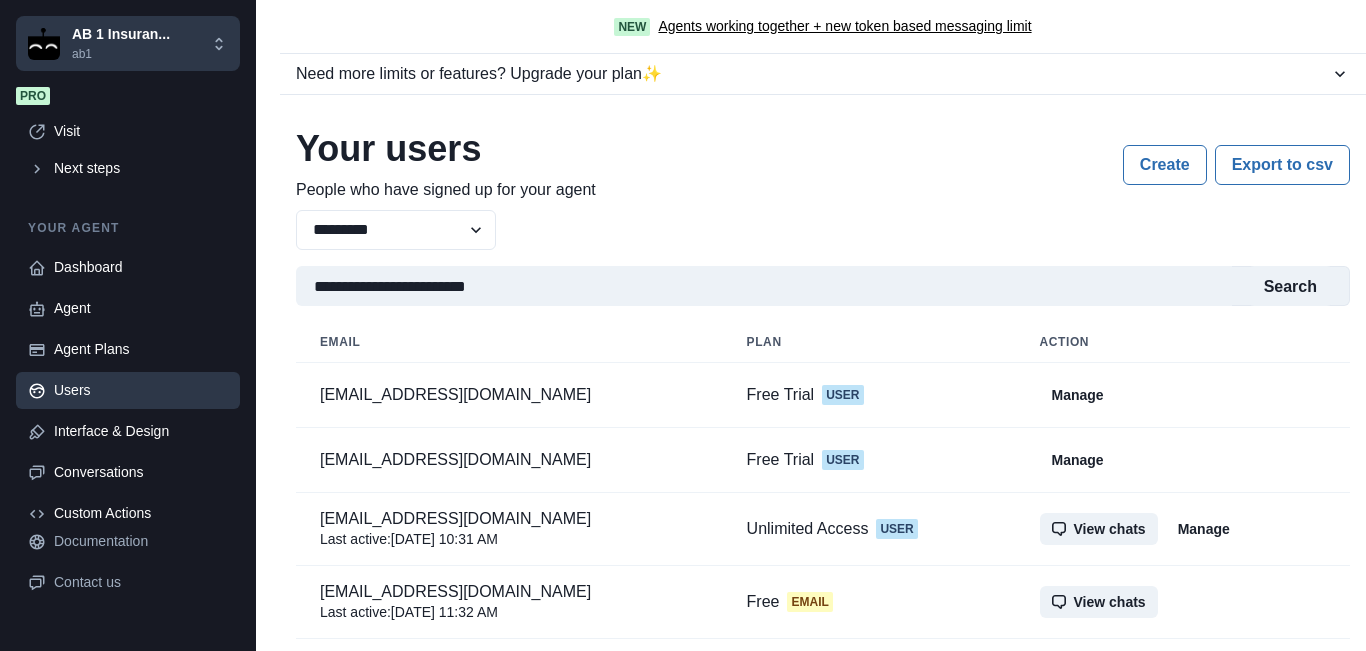 drag, startPoint x: 1297, startPoint y: 289, endPoint x: 1119, endPoint y: 375, distance: 197.68661 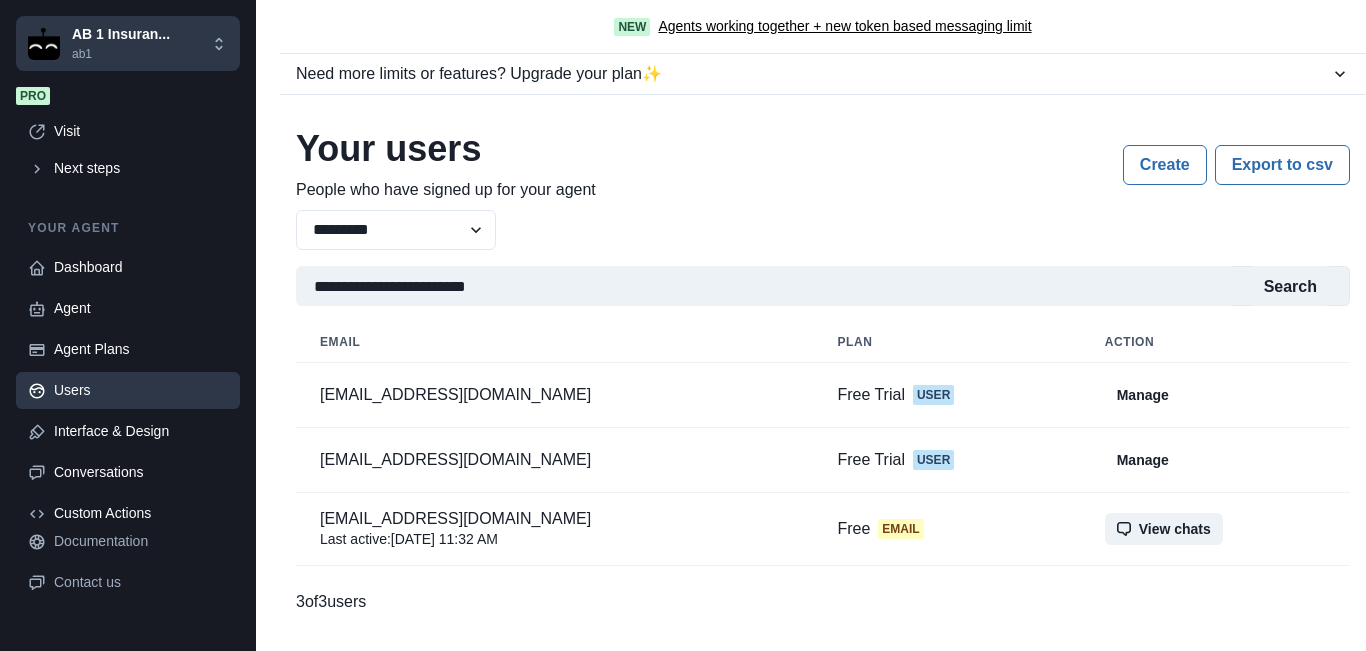 click on "Manage" at bounding box center (1143, 460) 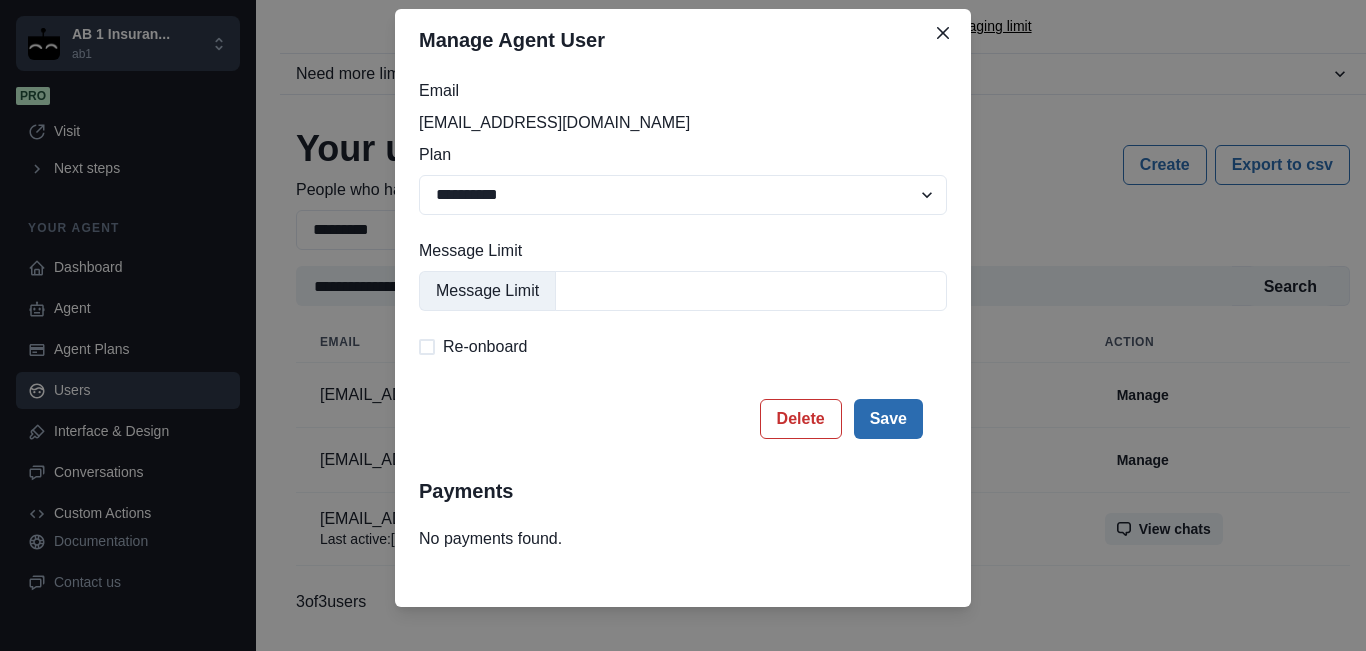 scroll, scrollTop: 75, scrollLeft: 0, axis: vertical 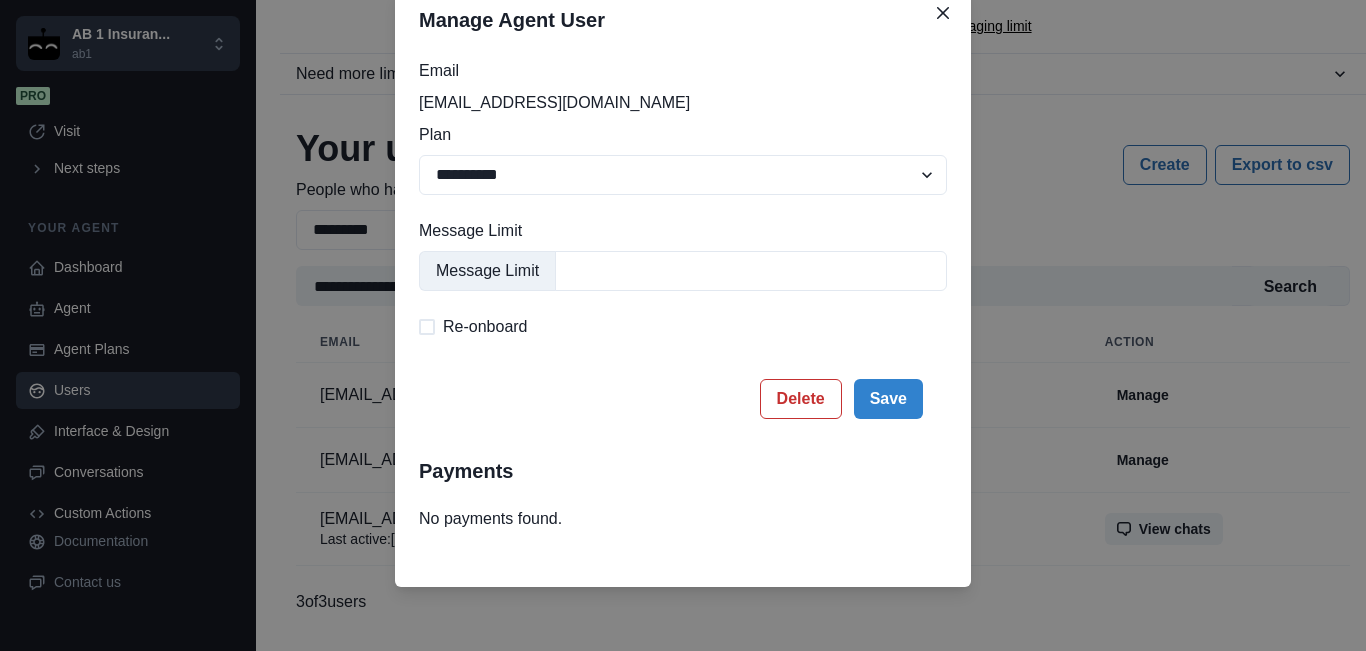 click on "**********" at bounding box center (683, 325) 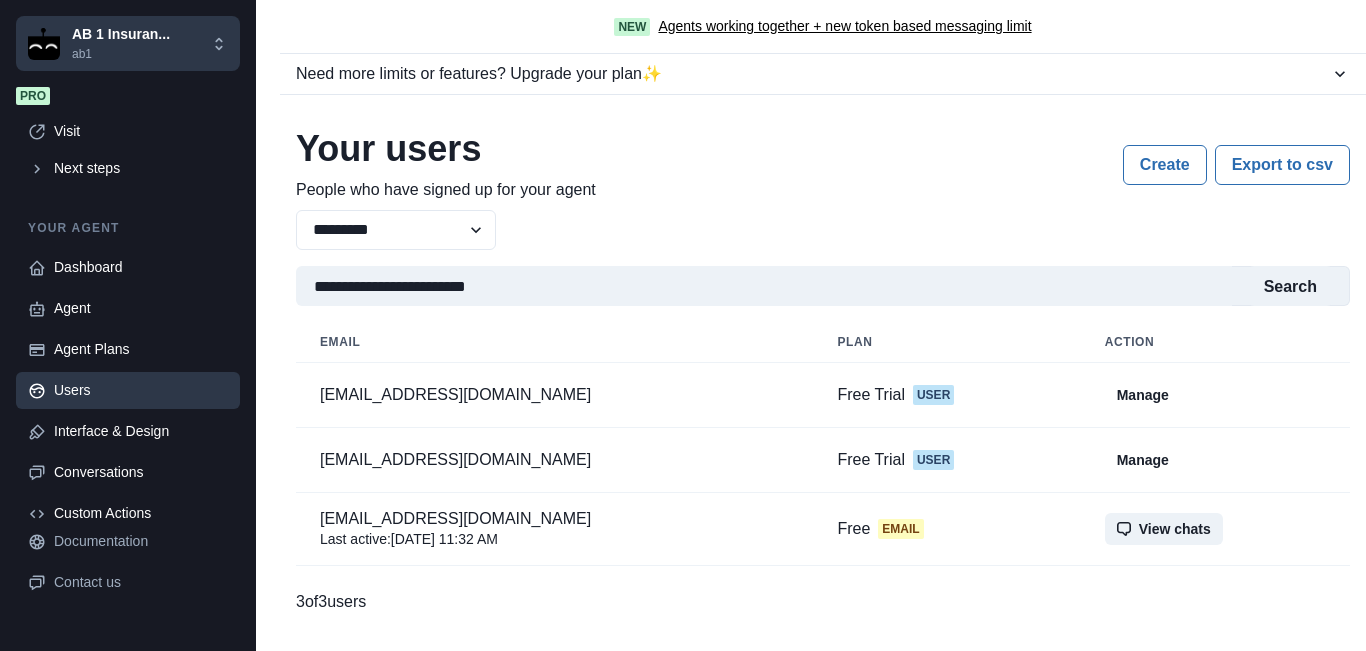 click on "Manage" at bounding box center [1143, 395] 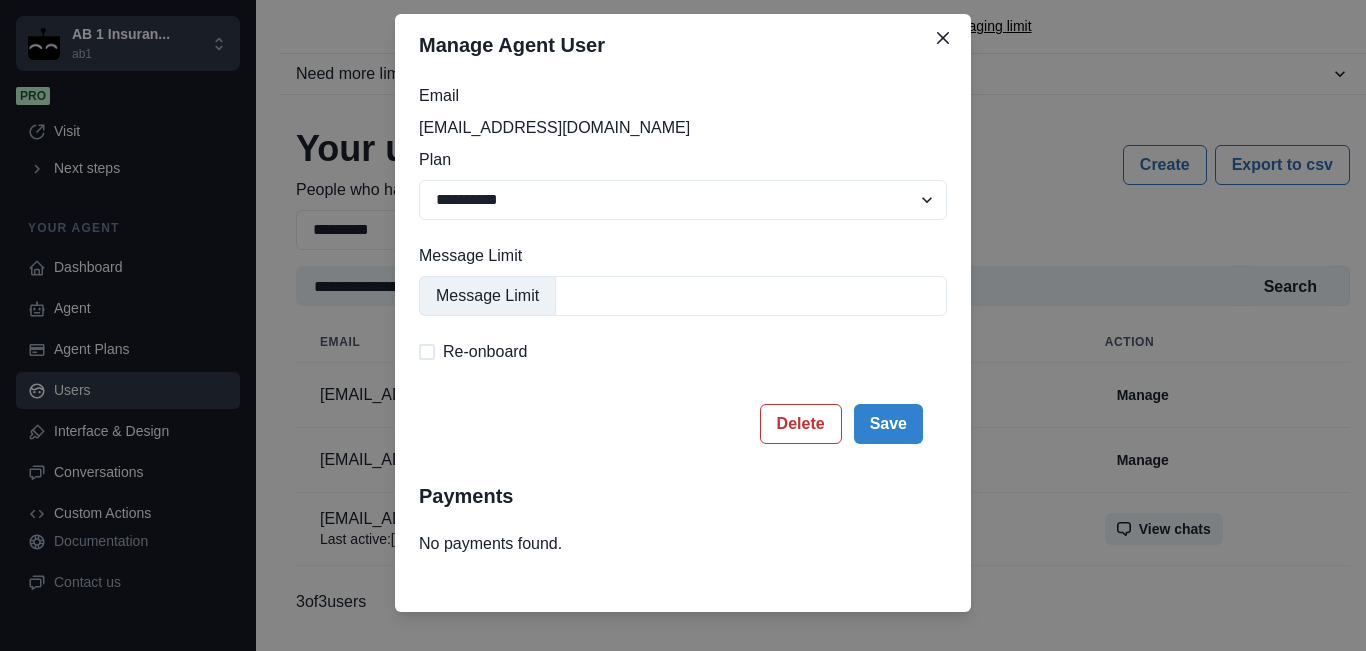 scroll, scrollTop: 75, scrollLeft: 0, axis: vertical 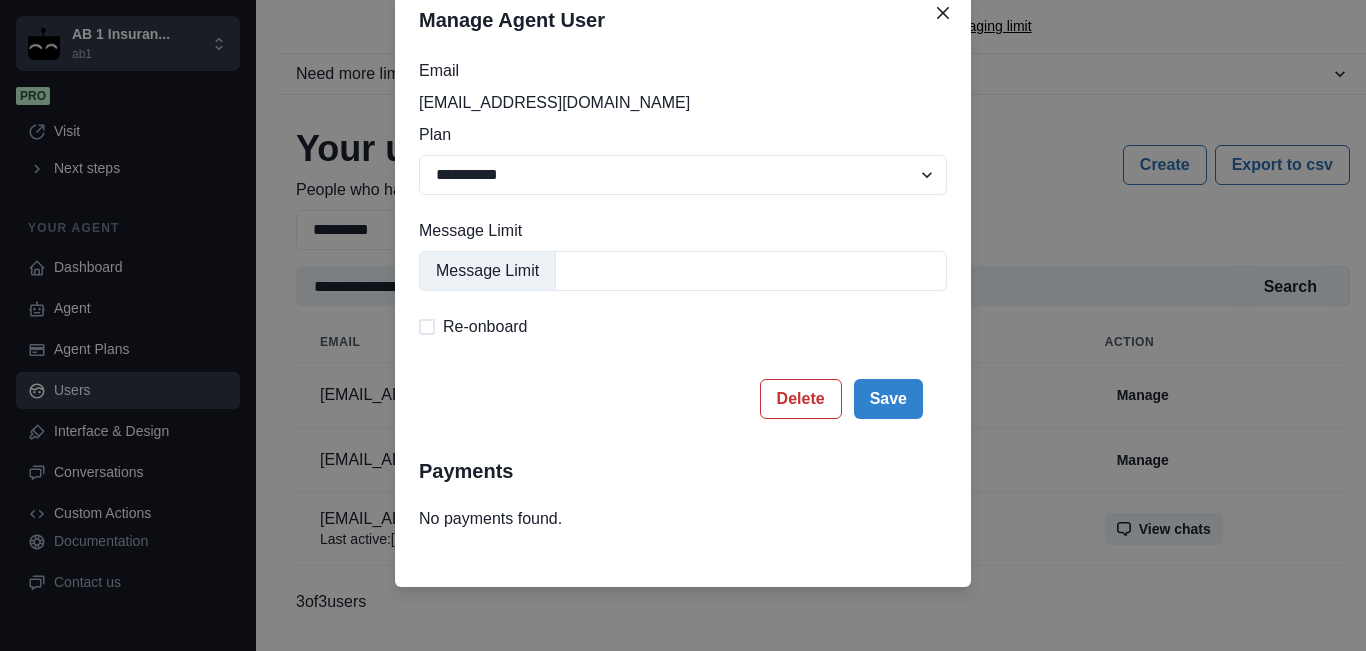 drag, startPoint x: 1069, startPoint y: 433, endPoint x: 1086, endPoint y: 449, distance: 23.345236 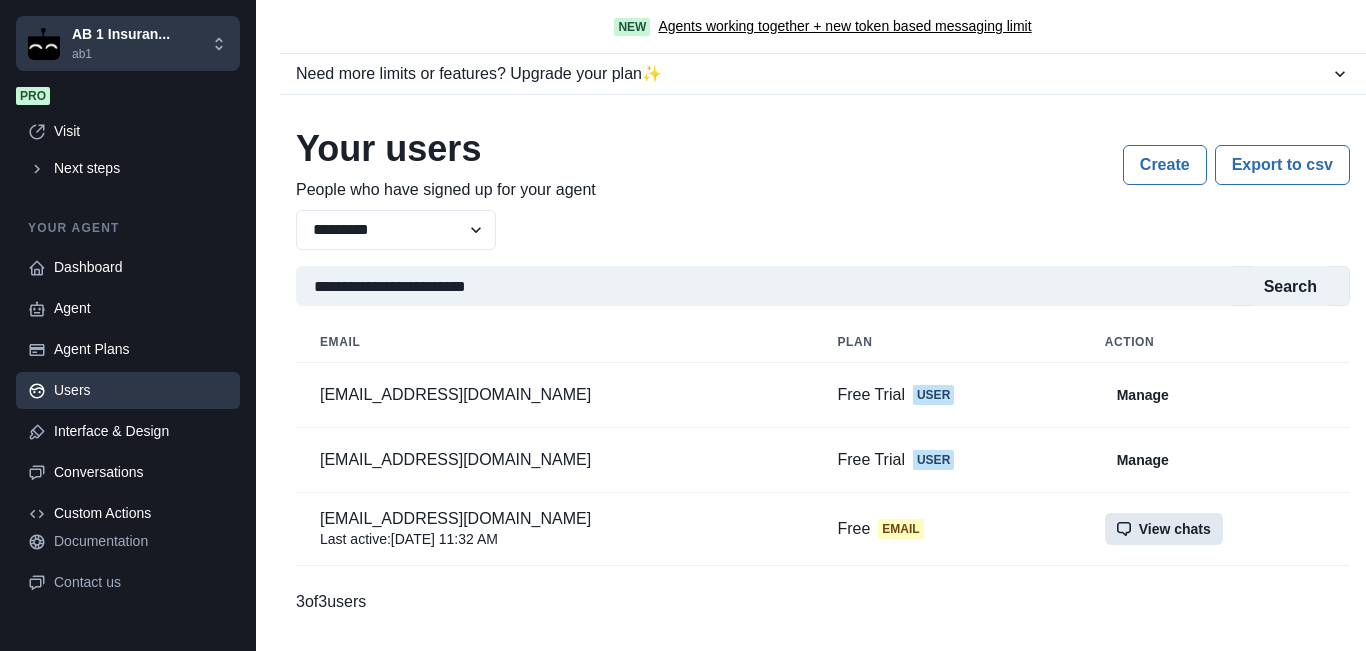 click on "View chats" at bounding box center [1164, 529] 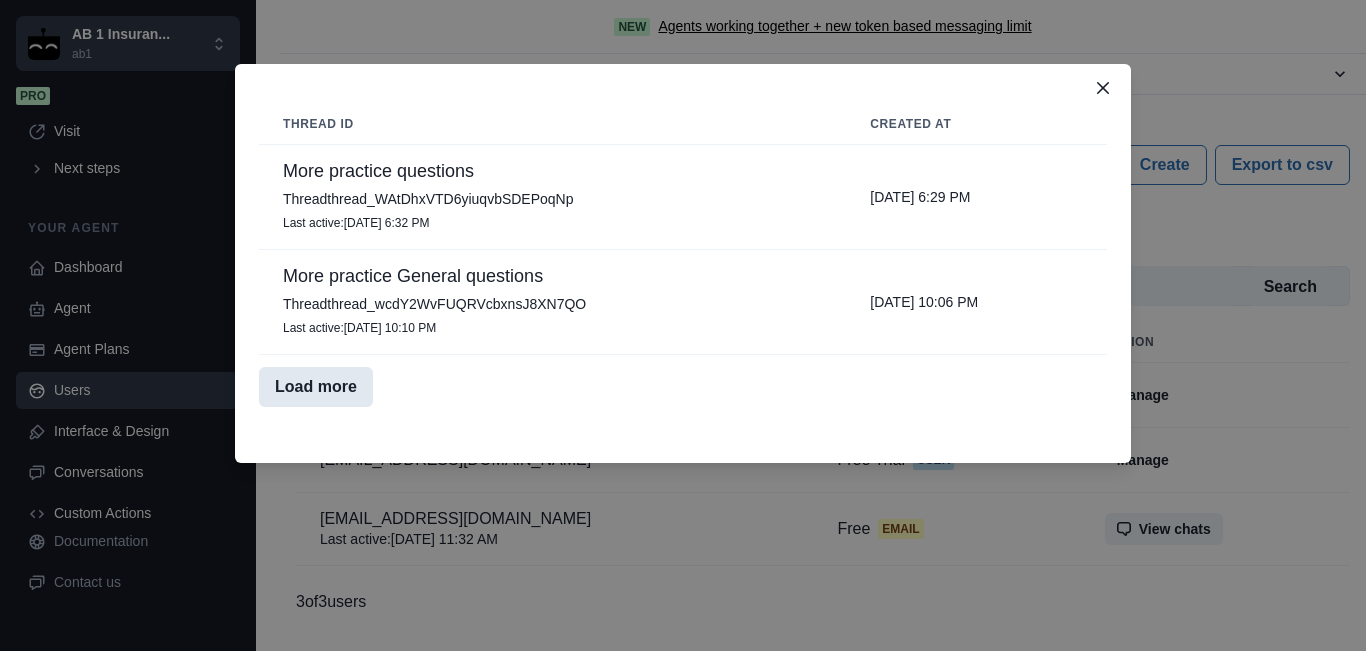 click on "Load more" at bounding box center [316, 387] 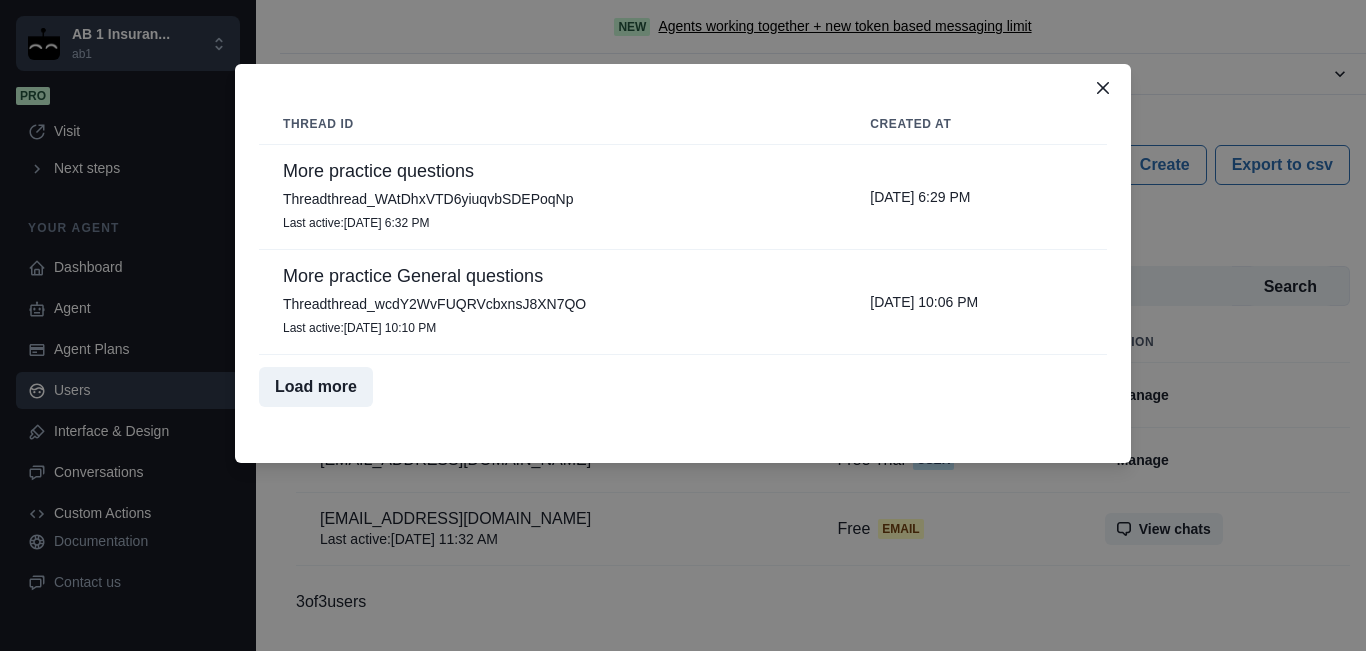 click on "Thread id Created at More practice questions  Thread  thread_WAtDhxVTD6yiuqvbSDEPoqNp Last active :  Jul 1, 2025 6:32 PM Jul 1, 2025 6:29 PM More practice General questions  Thread  thread_wcdY2WvFUQRVcbxnsJ8XN7QO Last active :  Jun 29, 2025 10:10 PM Jun 29, 2025 10:06 PM Load more" at bounding box center [683, 325] 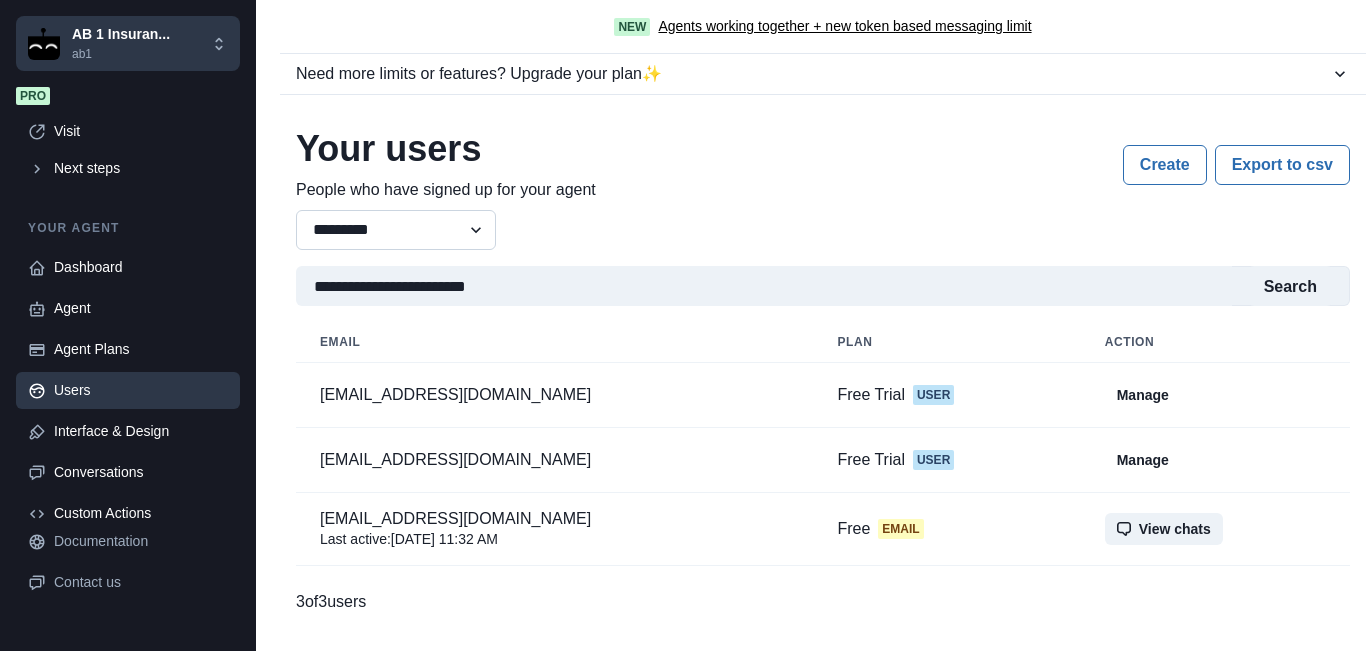 drag, startPoint x: 462, startPoint y: 220, endPoint x: 451, endPoint y: 235, distance: 18.601076 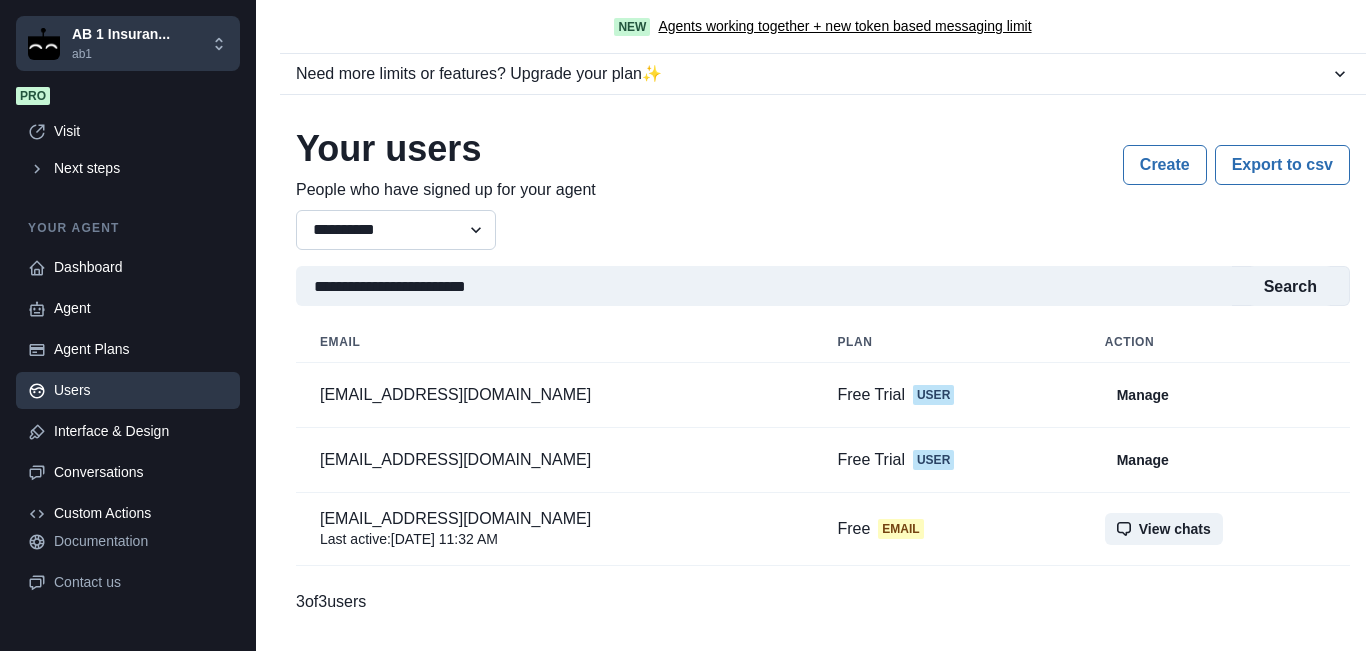 click on "**********" at bounding box center [396, 230] 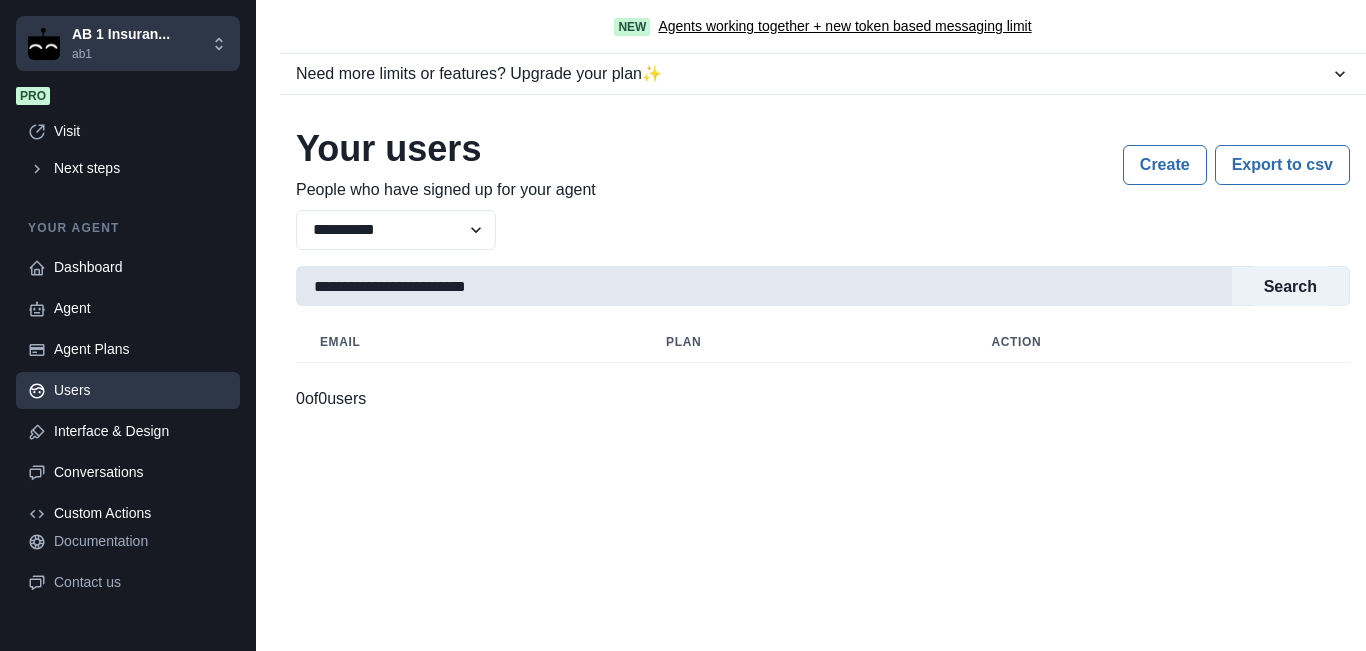 click on "**********" at bounding box center (764, 286) 